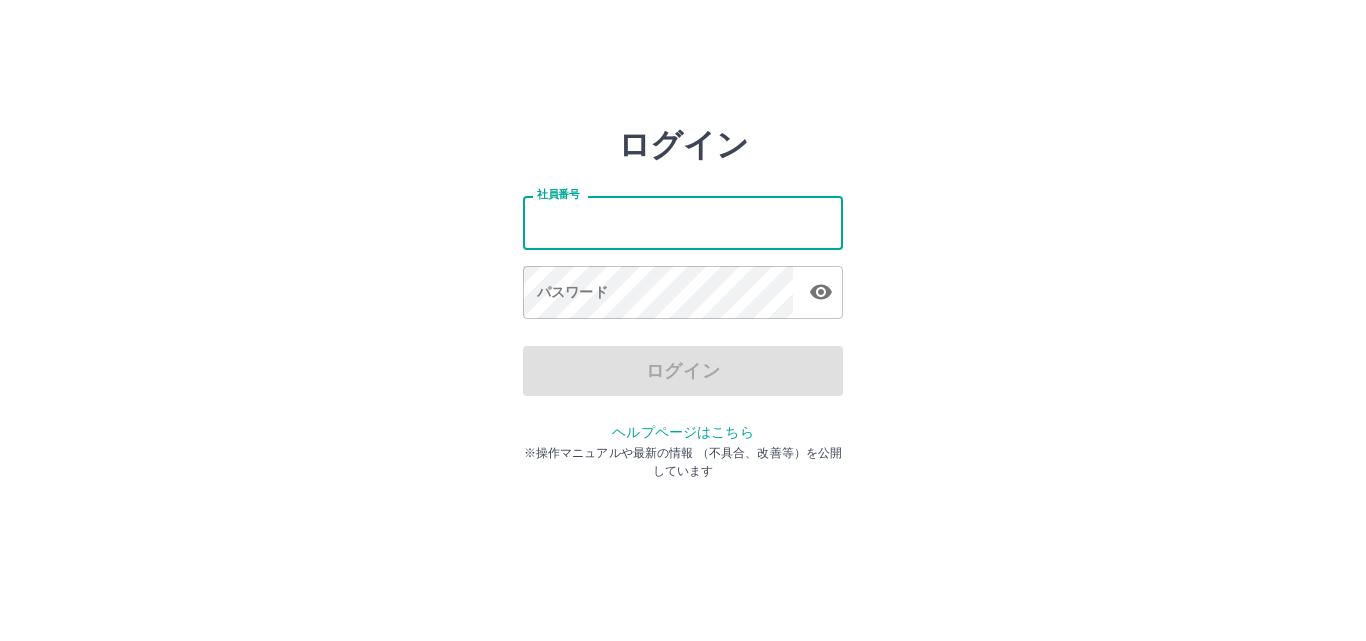 scroll, scrollTop: 0, scrollLeft: 0, axis: both 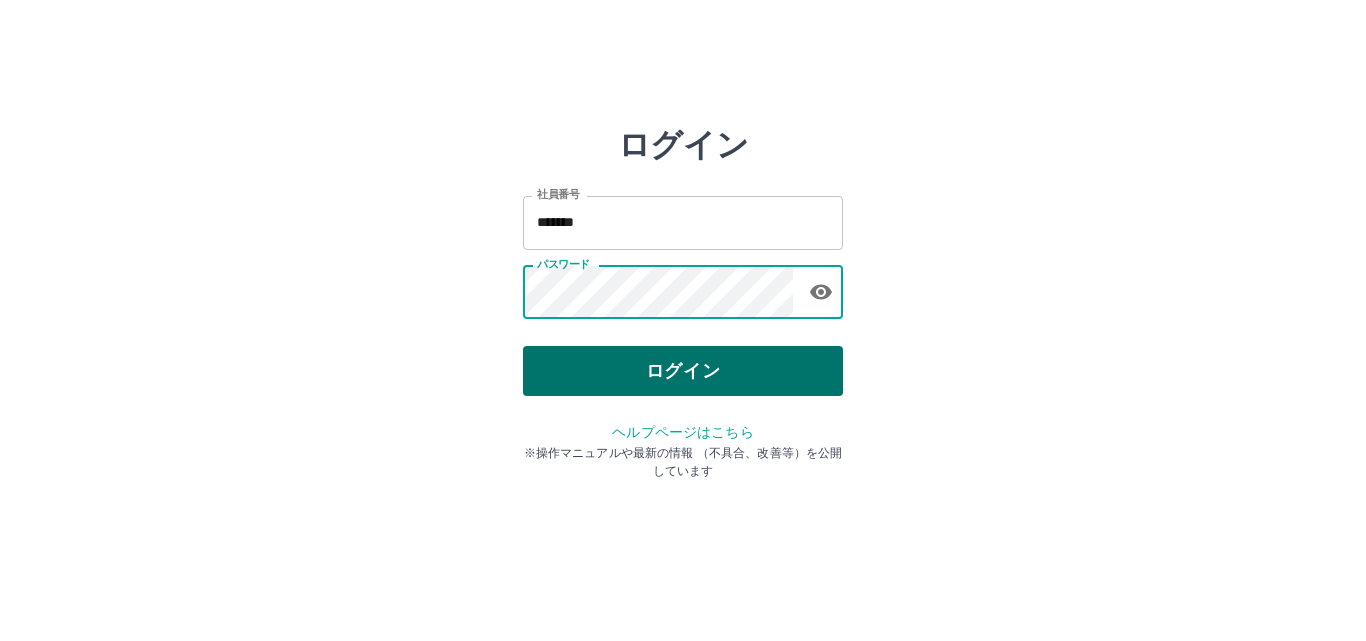 click on "ログイン" at bounding box center [683, 371] 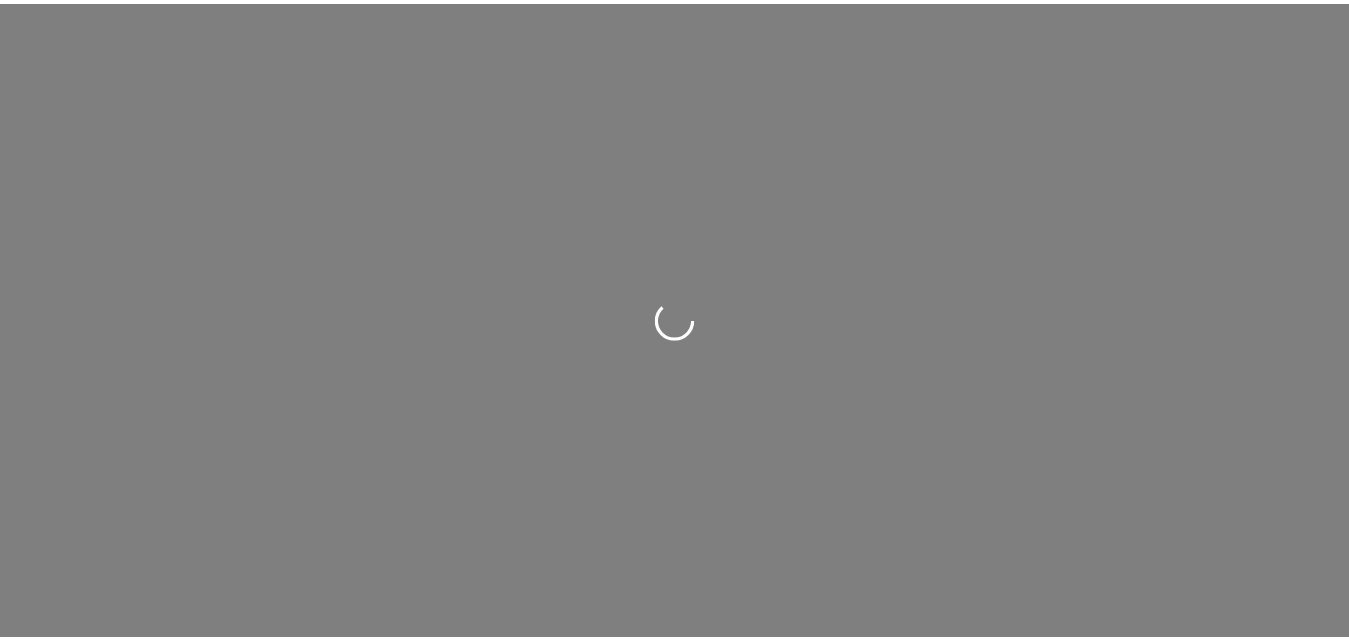 scroll, scrollTop: 0, scrollLeft: 0, axis: both 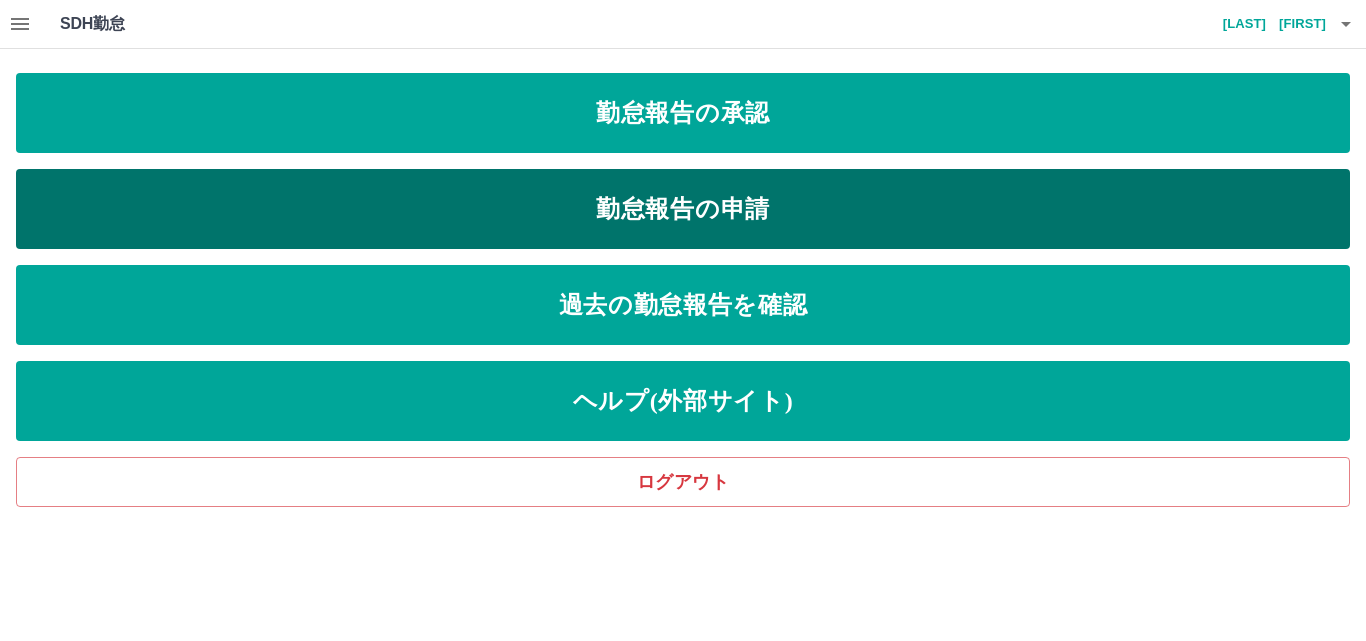 click on "勤怠報告の申請" at bounding box center [683, 209] 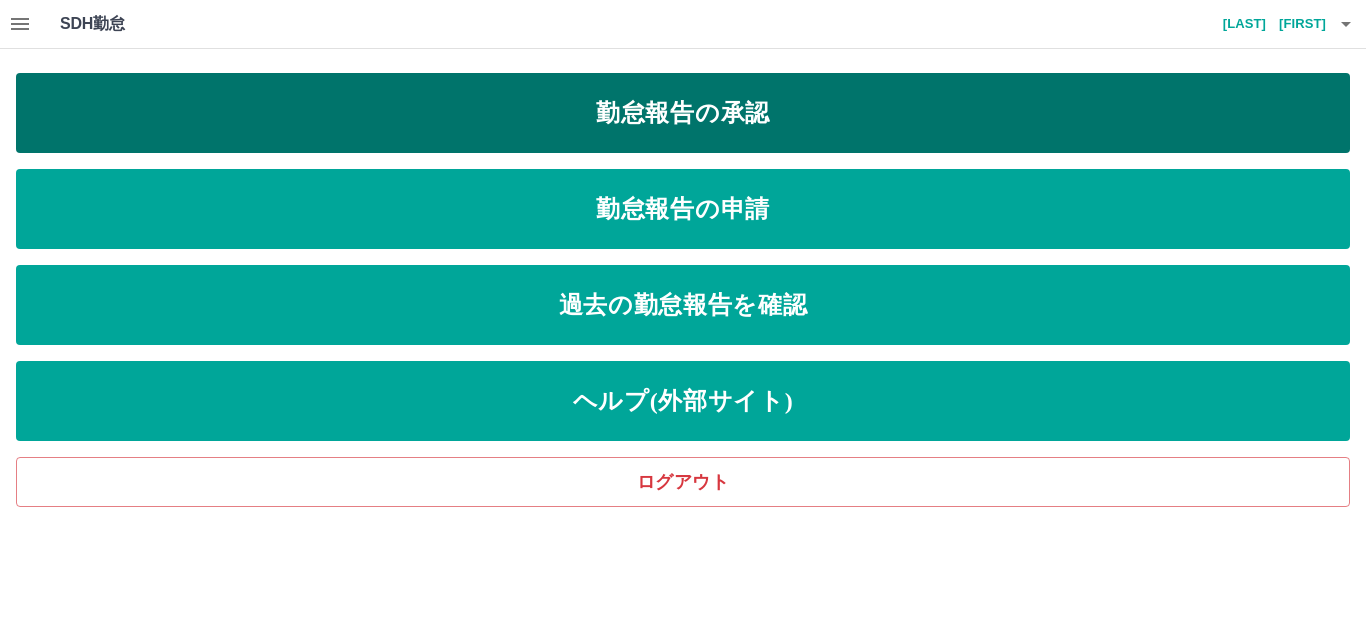 click on "勤怠報告の承認" at bounding box center [683, 113] 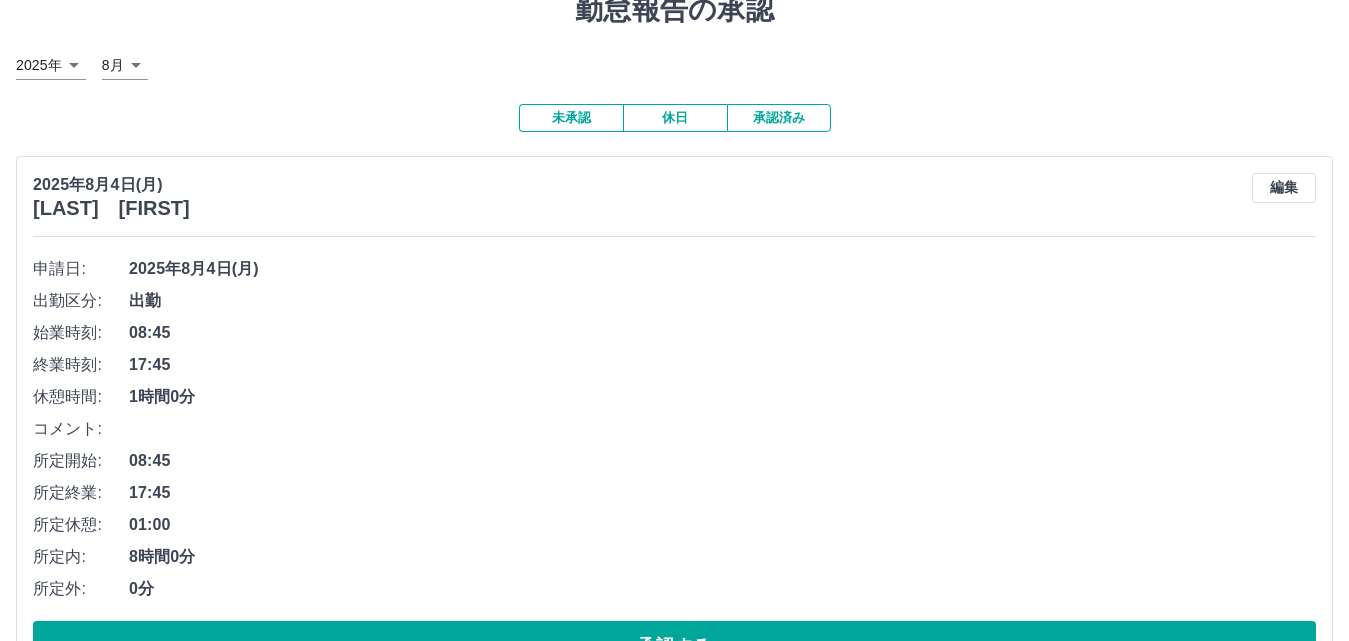 scroll, scrollTop: 0, scrollLeft: 0, axis: both 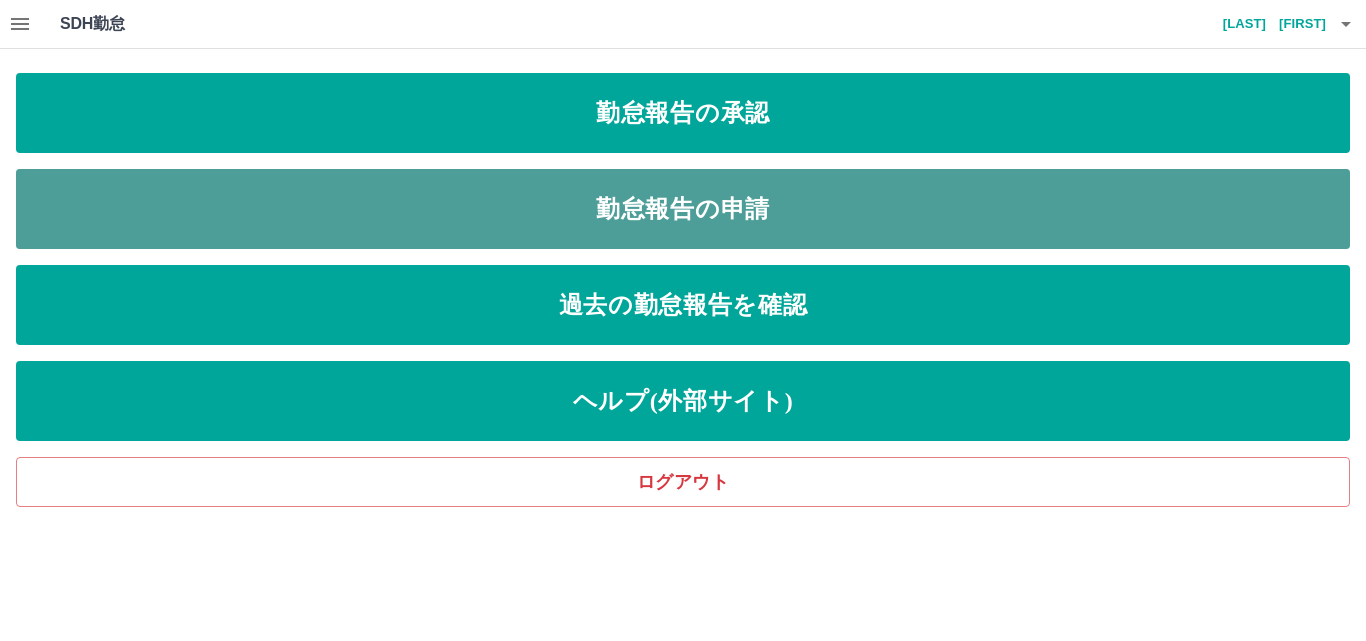 click on "勤怠報告の申請" at bounding box center (683, 209) 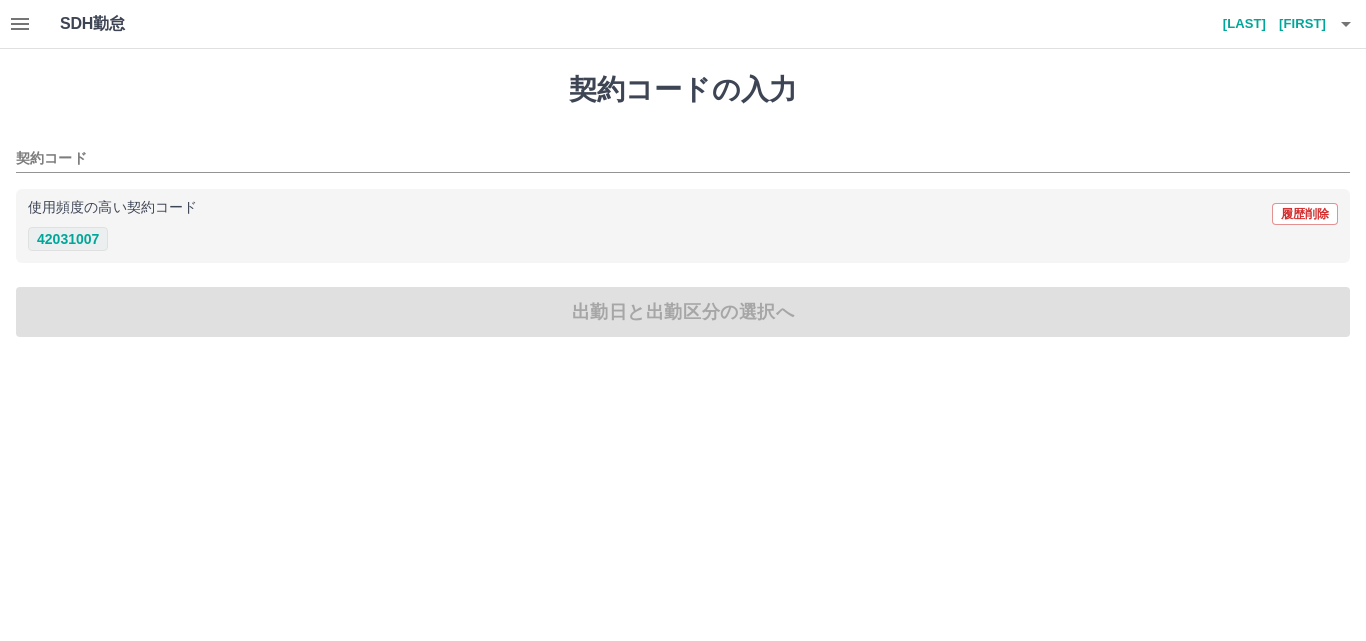 click on "42031007" at bounding box center [68, 239] 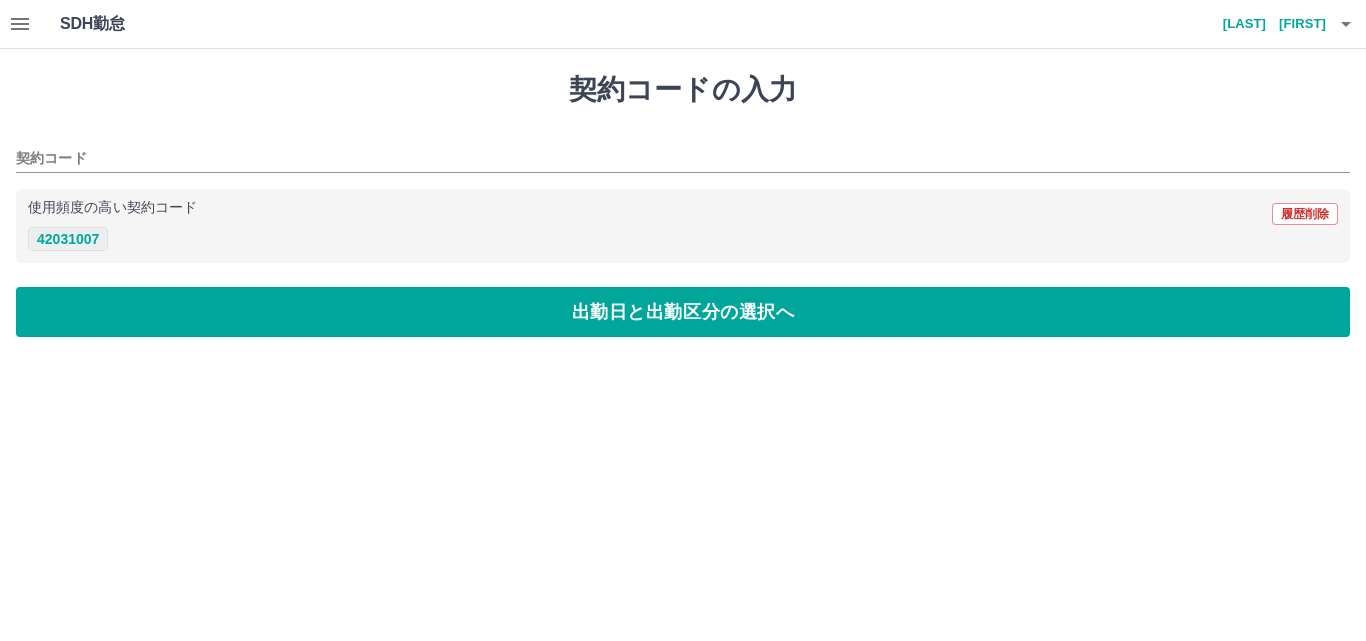 type on "********" 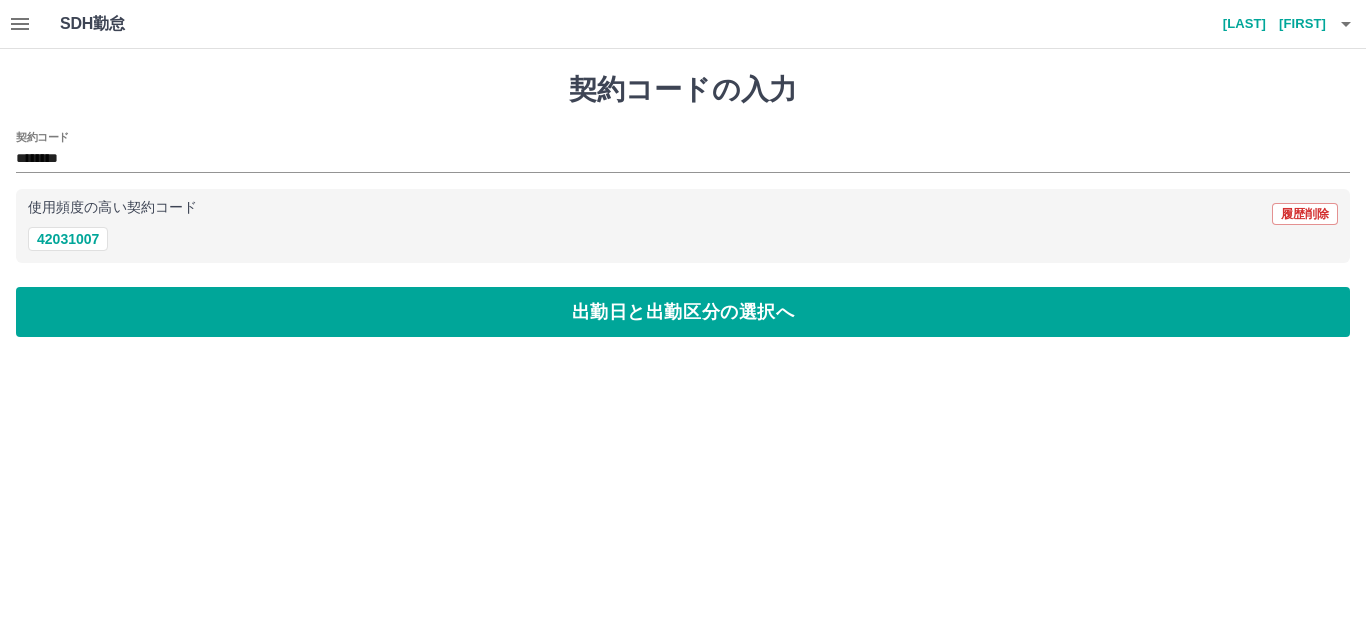 drag, startPoint x: 74, startPoint y: 296, endPoint x: 75, endPoint y: 281, distance: 15.033297 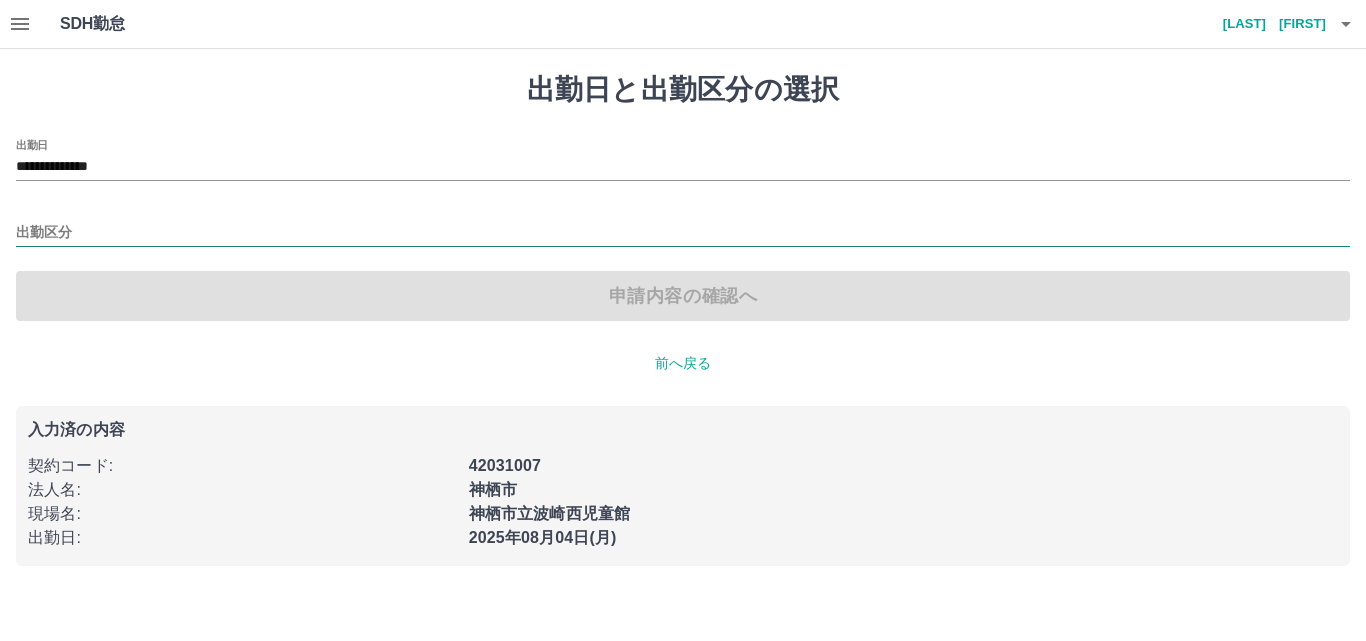 click on "出勤区分" at bounding box center (683, 233) 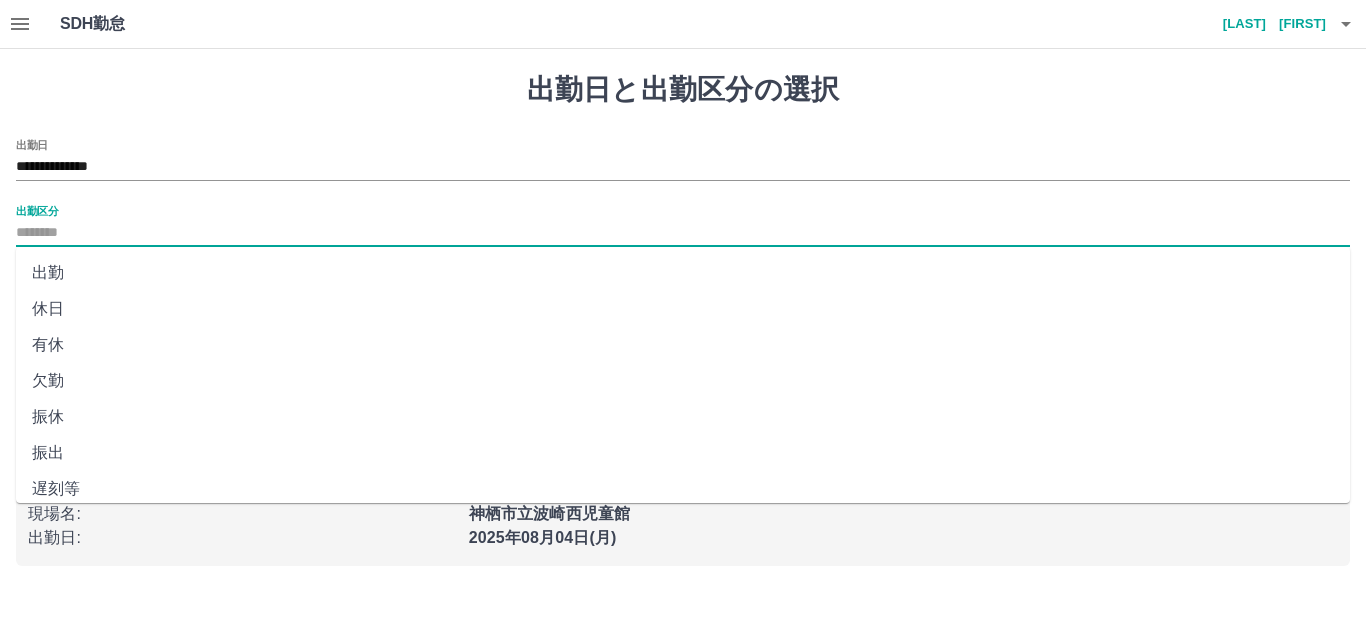click on "出勤" at bounding box center (683, 273) 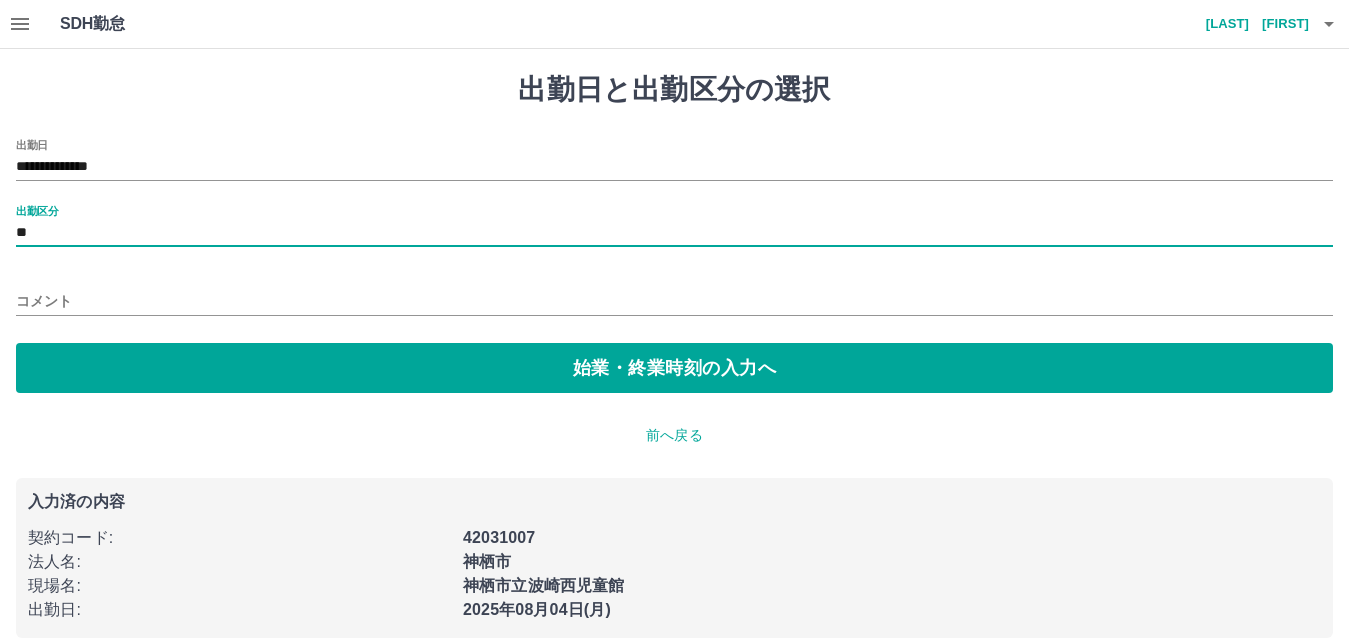 drag, startPoint x: 74, startPoint y: 369, endPoint x: 83, endPoint y: 330, distance: 40.024994 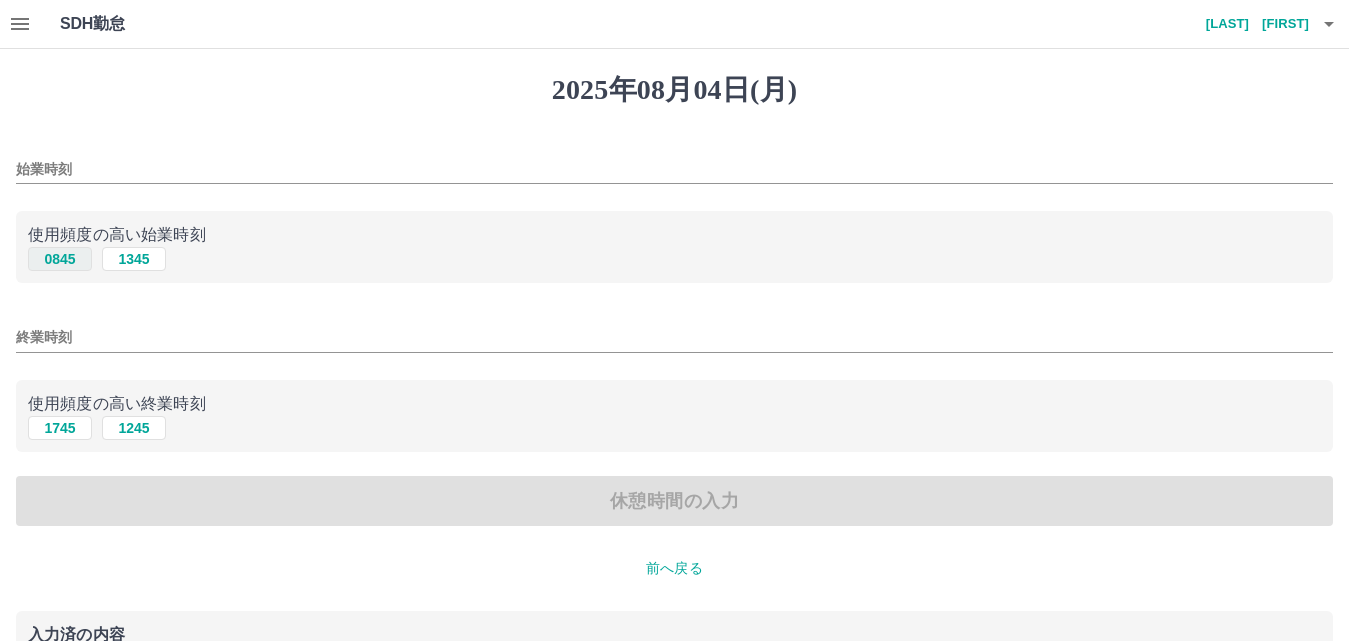 click on "0845" at bounding box center [60, 259] 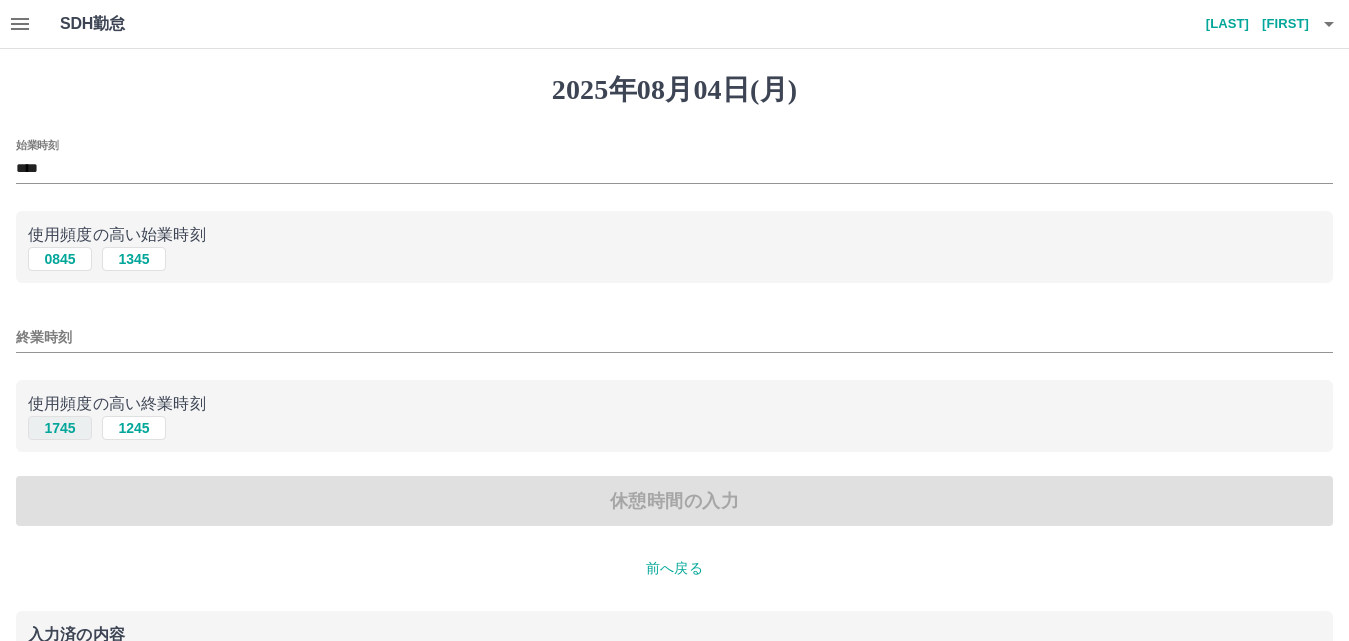 click on "1745" at bounding box center [60, 428] 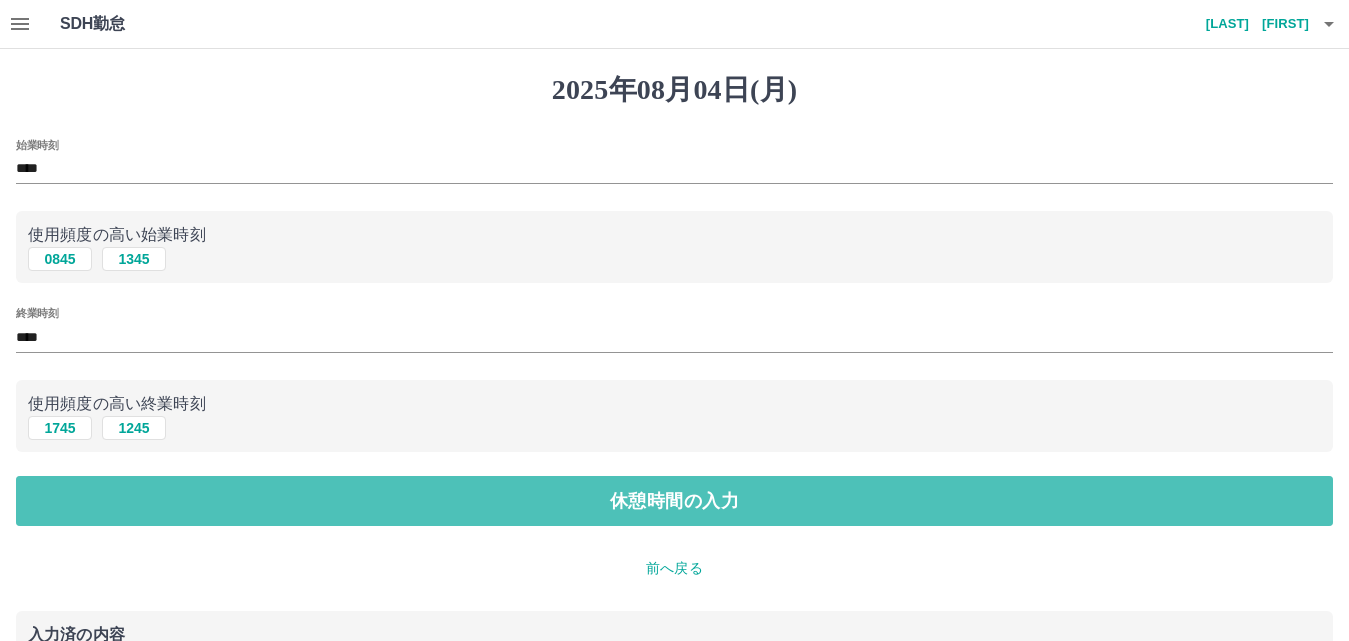 drag, startPoint x: 52, startPoint y: 503, endPoint x: 54, endPoint y: 404, distance: 99.0202 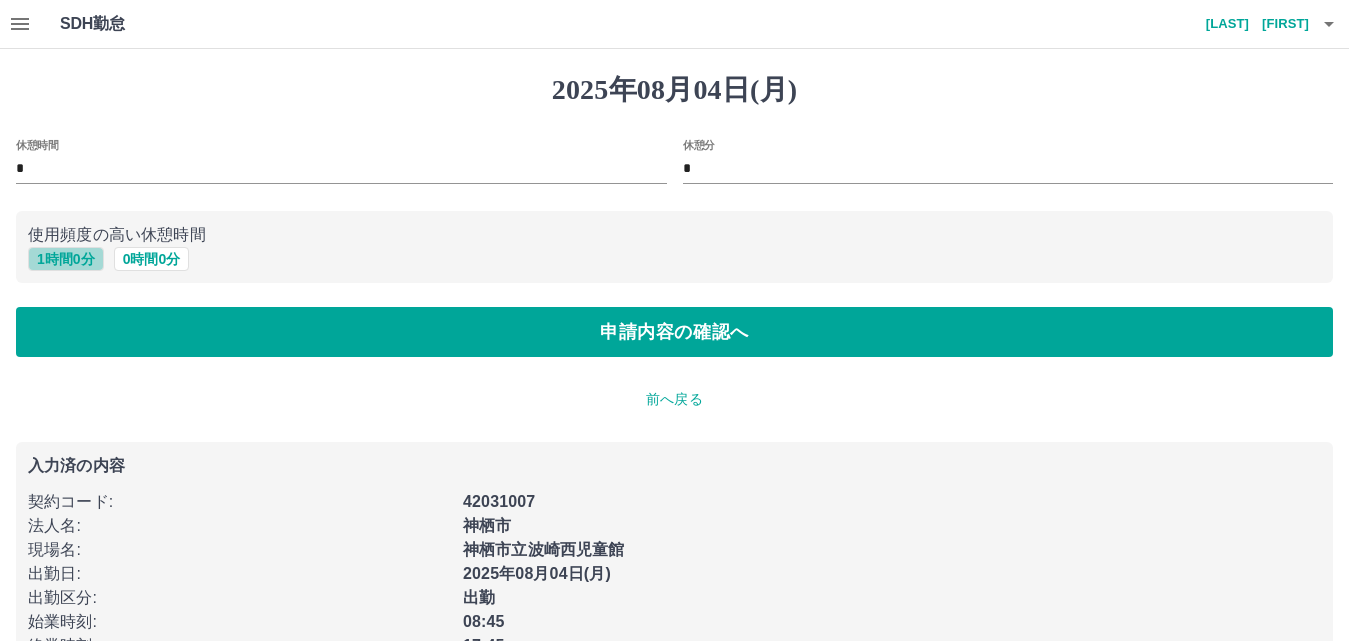 click on "1 時間 0 分" at bounding box center [66, 259] 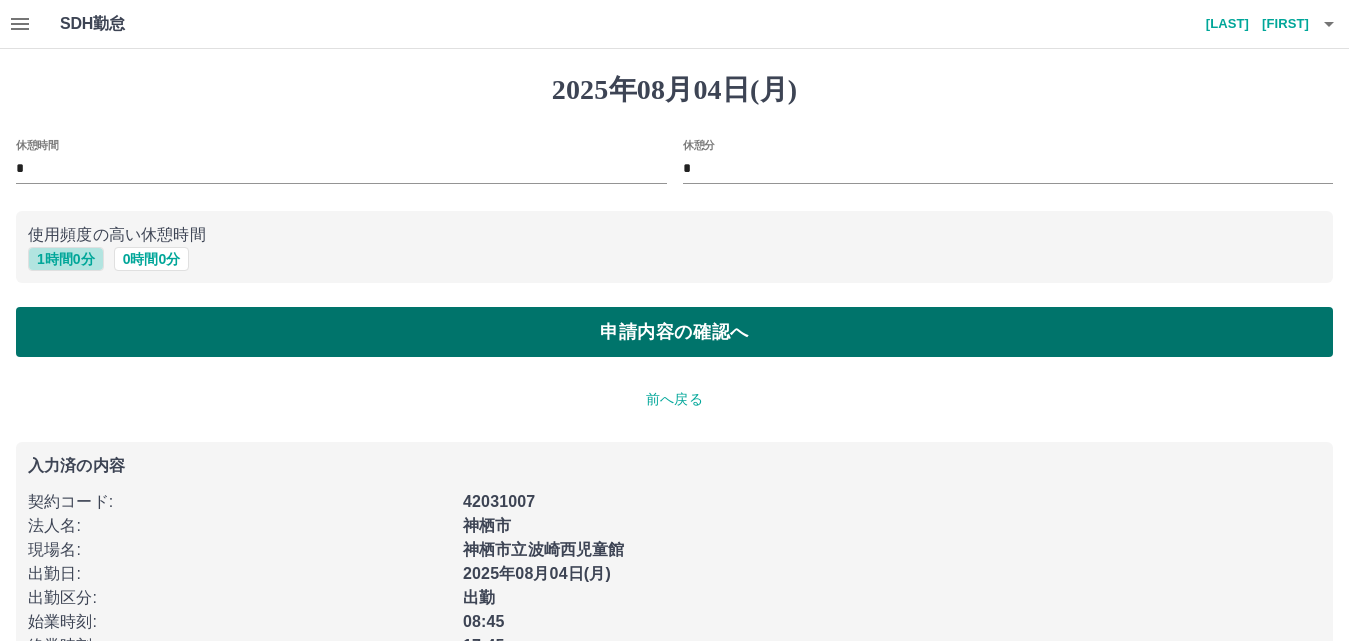 type on "*" 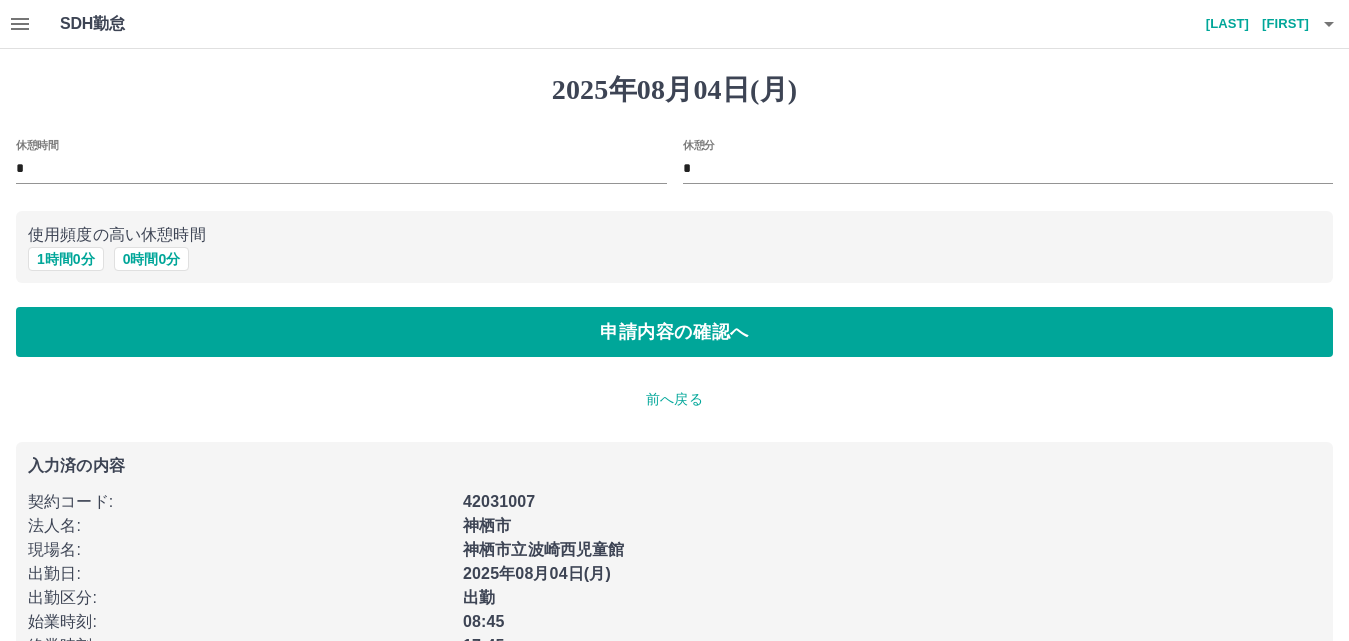 click on "[DATE]([DAY]) [TIME] * [TIME] * [TIME] 1 [TIME] 0 [TIME] 0 [TIME] 0 [TIME] [CODE] : 42031007 [COMPANY] : [CITY] [COMPANY] : [CITY][COMPANY] [DATE]([DAY]) [COMPANY] : [COMPANY] [TIME] : 08:45 [TIME] : 17:45" at bounding box center [674, 373] 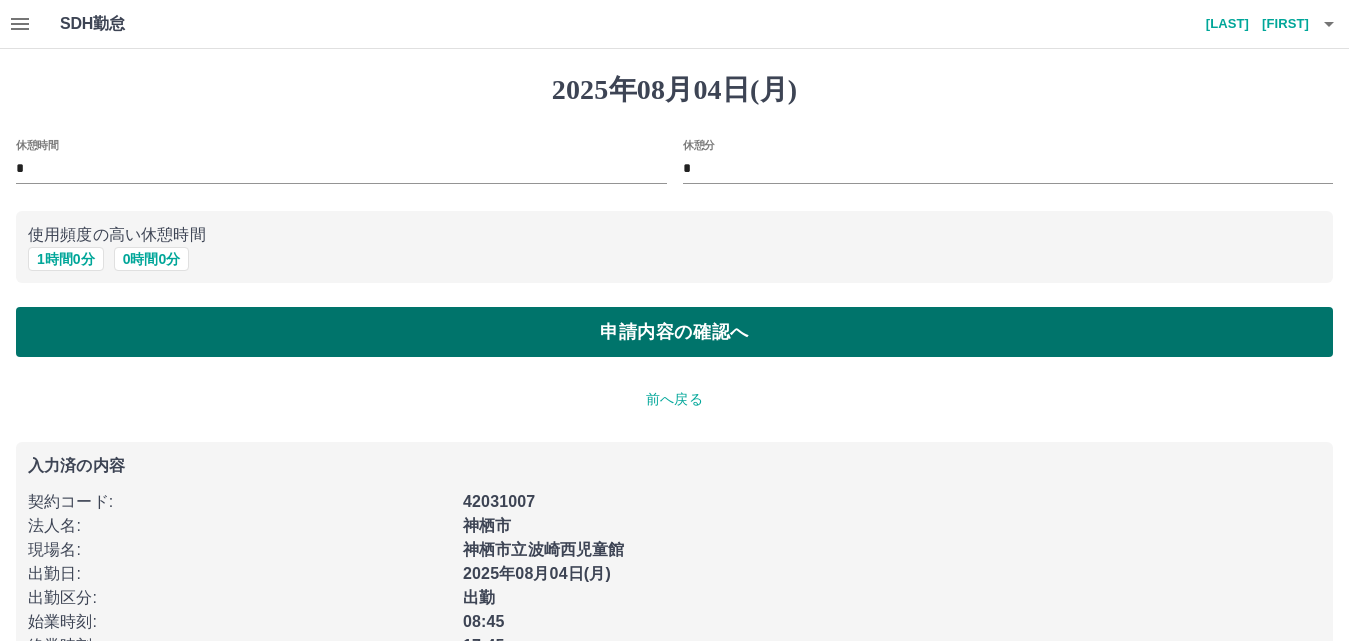 click on "申請内容の確認へ" at bounding box center (674, 332) 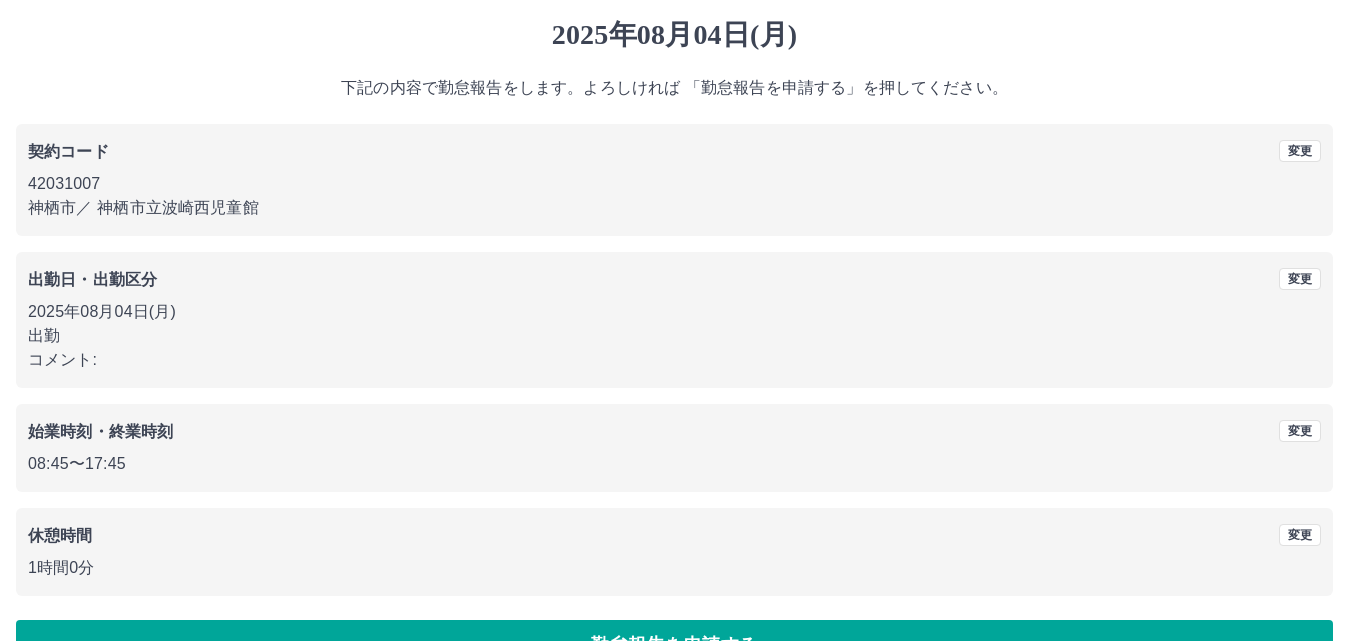 scroll, scrollTop: 108, scrollLeft: 0, axis: vertical 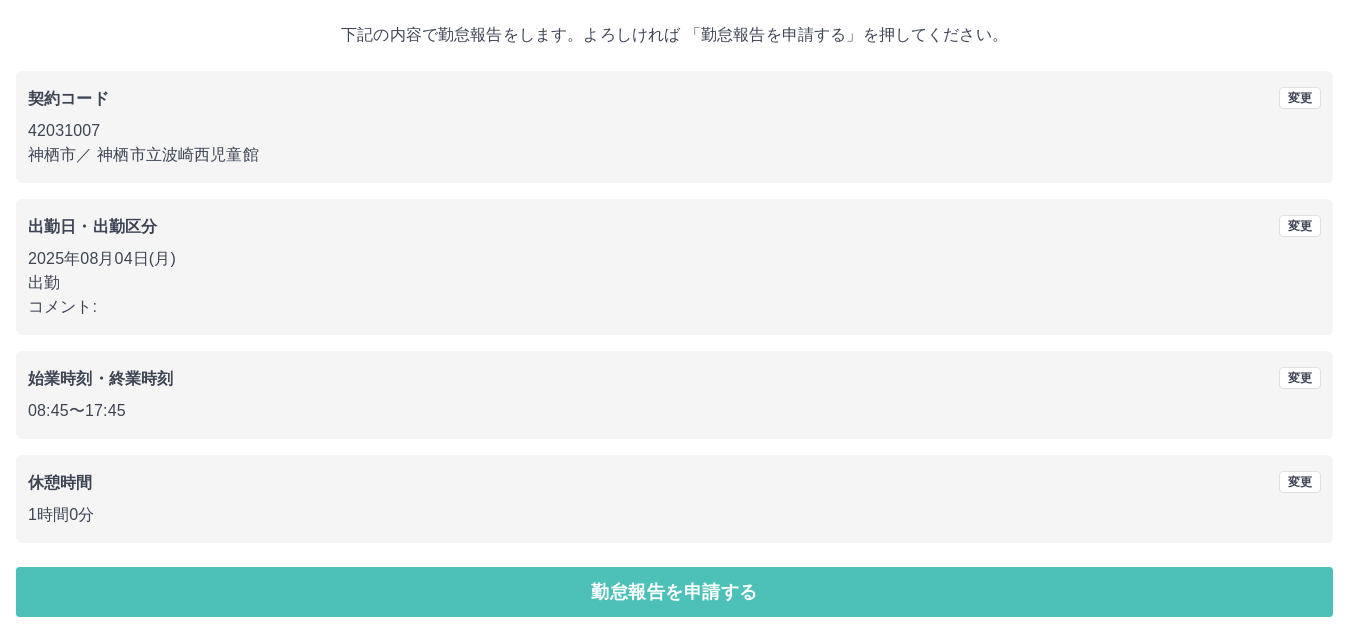 drag, startPoint x: 609, startPoint y: 582, endPoint x: 584, endPoint y: 565, distance: 30.232433 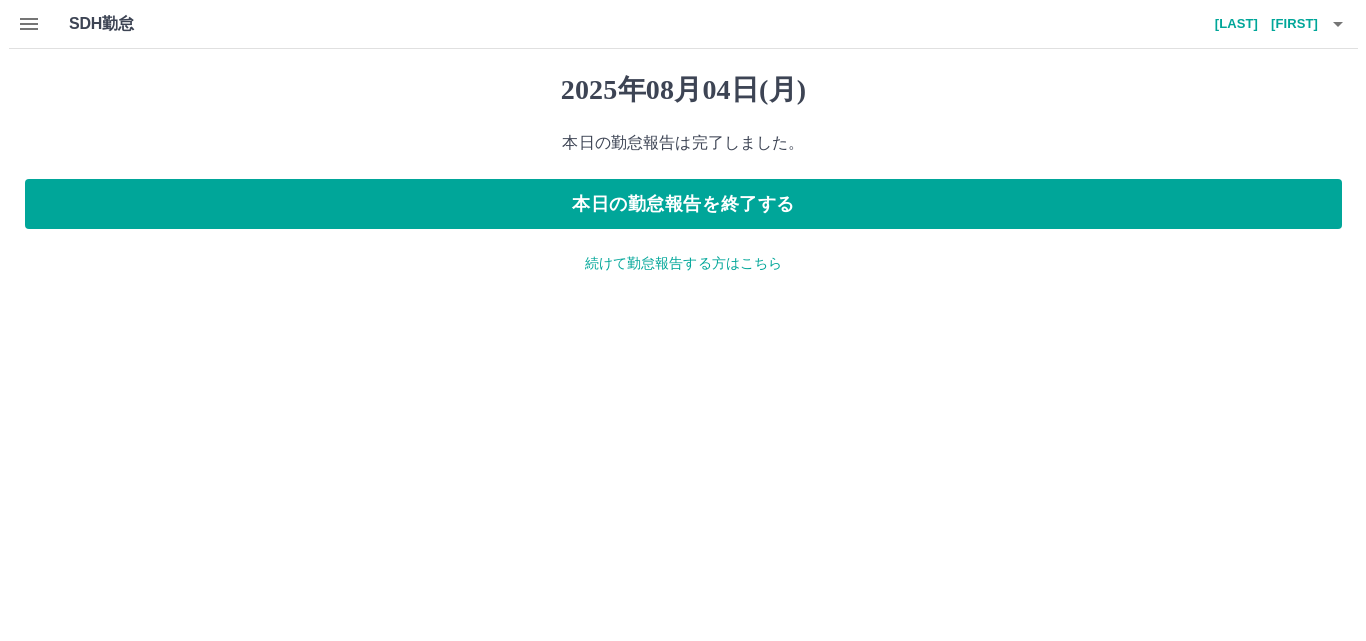 scroll, scrollTop: 0, scrollLeft: 0, axis: both 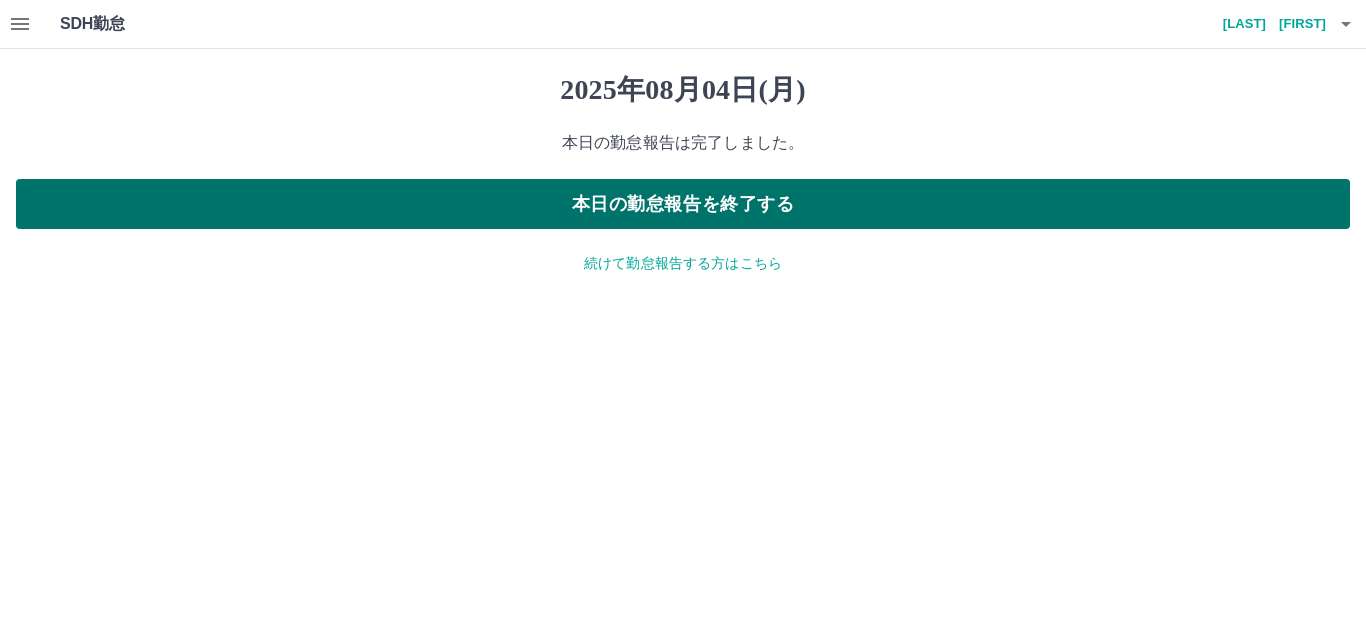 click on "本日の勤怠報告を終了する" at bounding box center (683, 204) 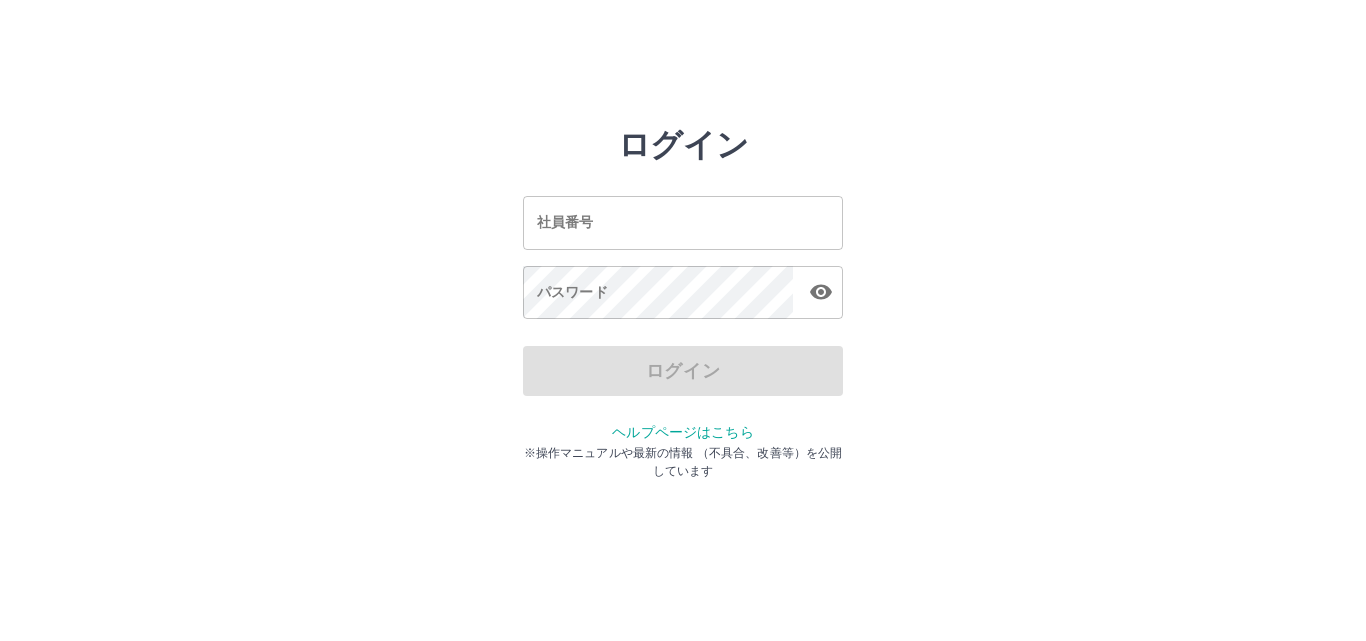 scroll, scrollTop: 0, scrollLeft: 0, axis: both 